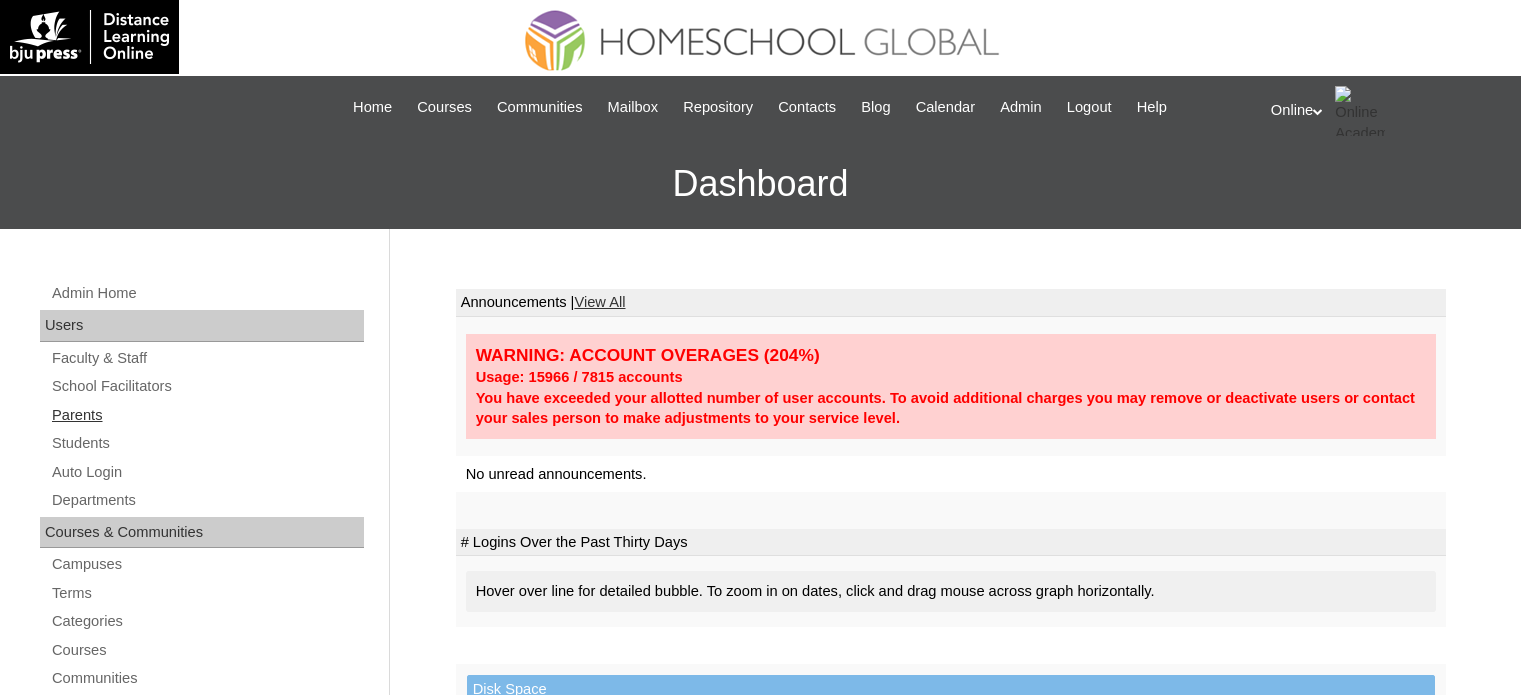 scroll, scrollTop: 0, scrollLeft: 0, axis: both 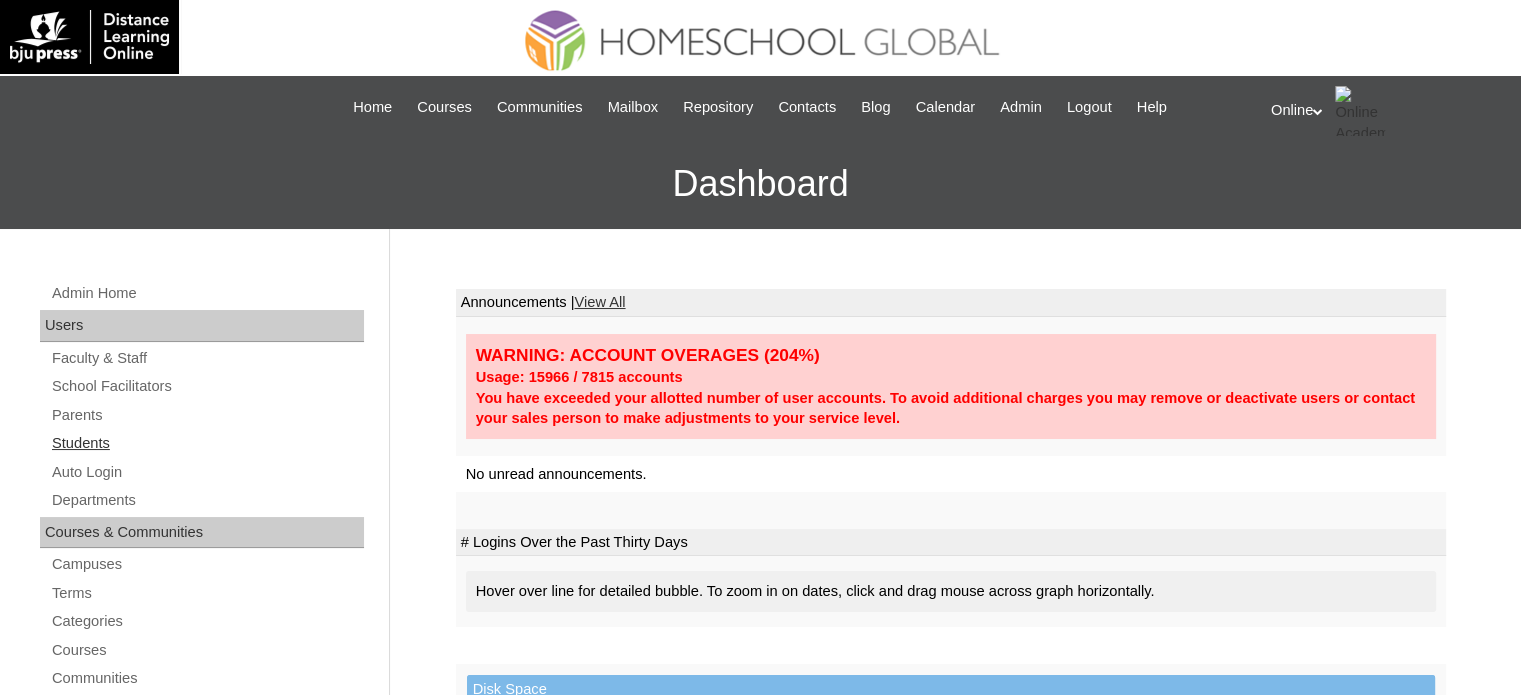 click on "Students" at bounding box center [207, 443] 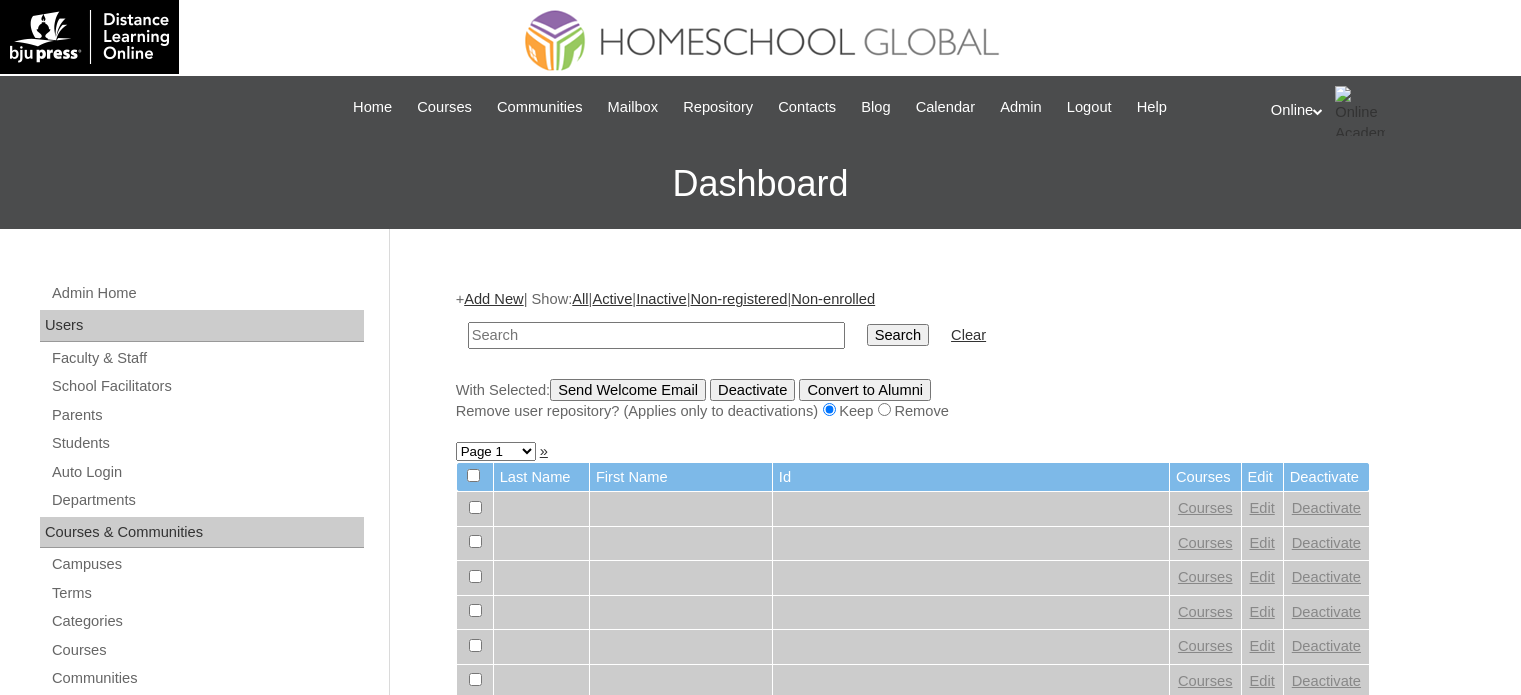 scroll, scrollTop: 0, scrollLeft: 0, axis: both 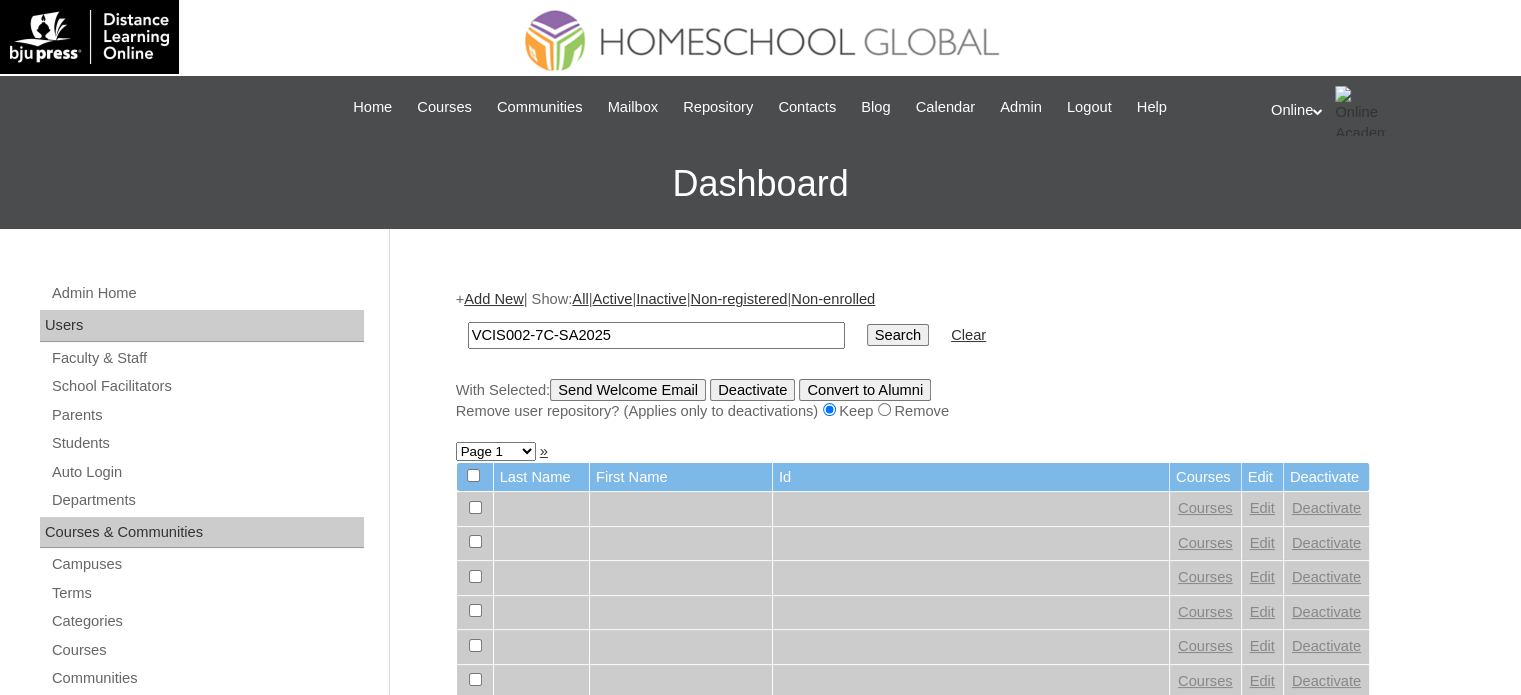 type on "VCIS002-7C-SA2025" 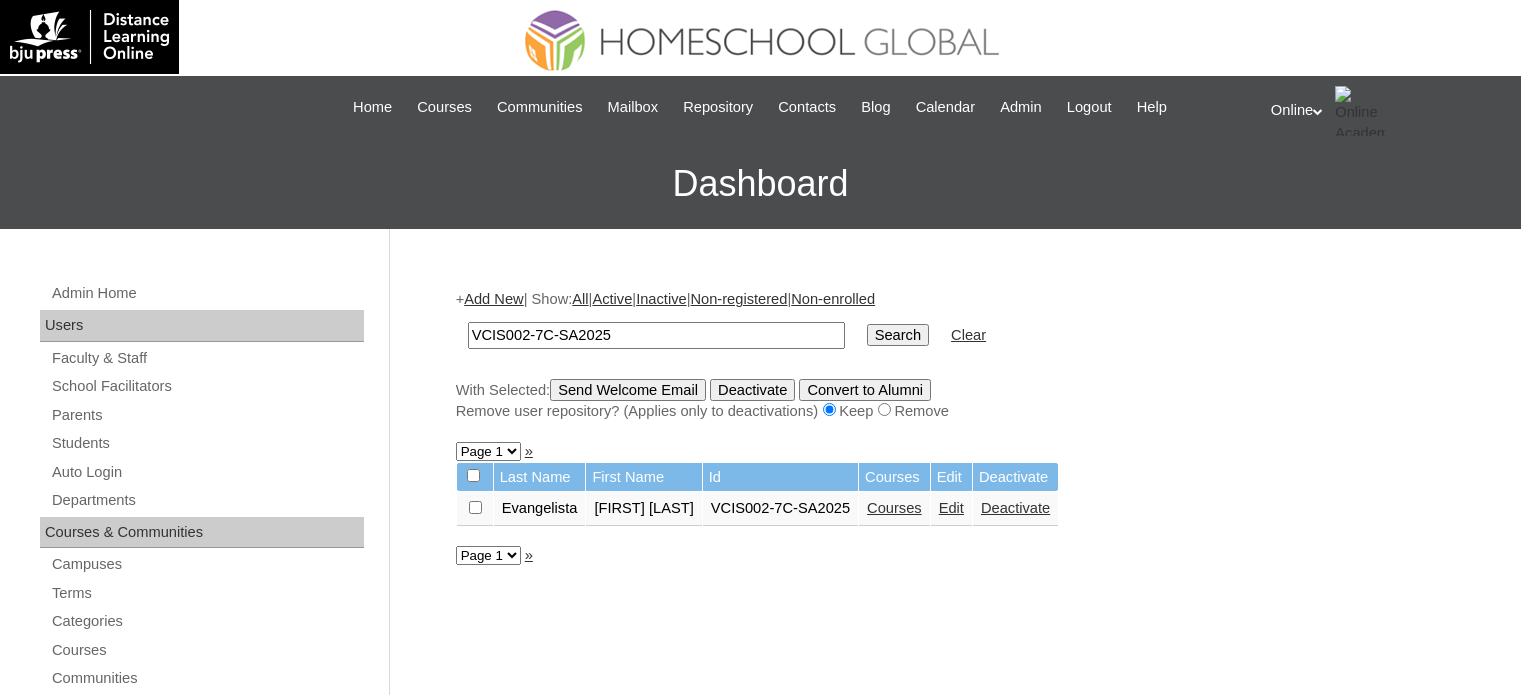 scroll, scrollTop: 0, scrollLeft: 0, axis: both 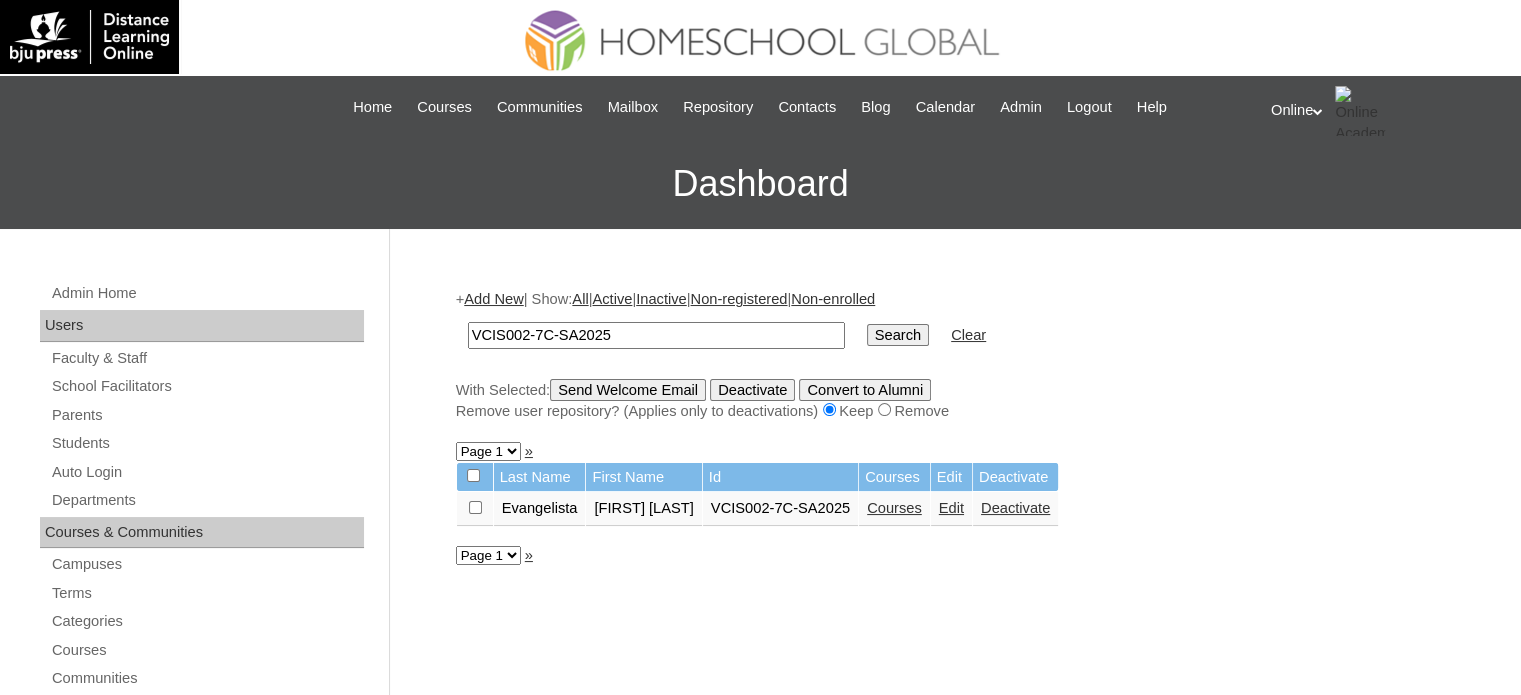 click on "Courses" at bounding box center [894, 508] 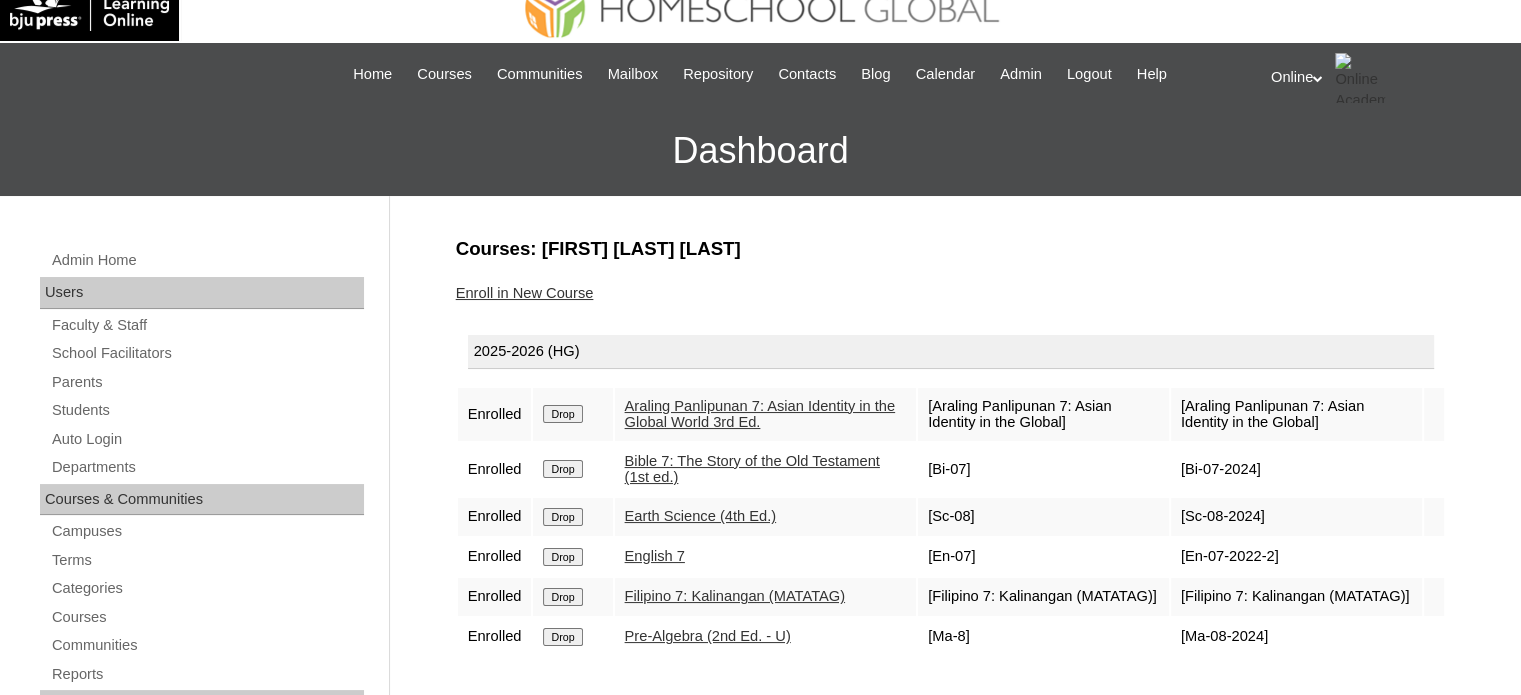 scroll, scrollTop: 0, scrollLeft: 0, axis: both 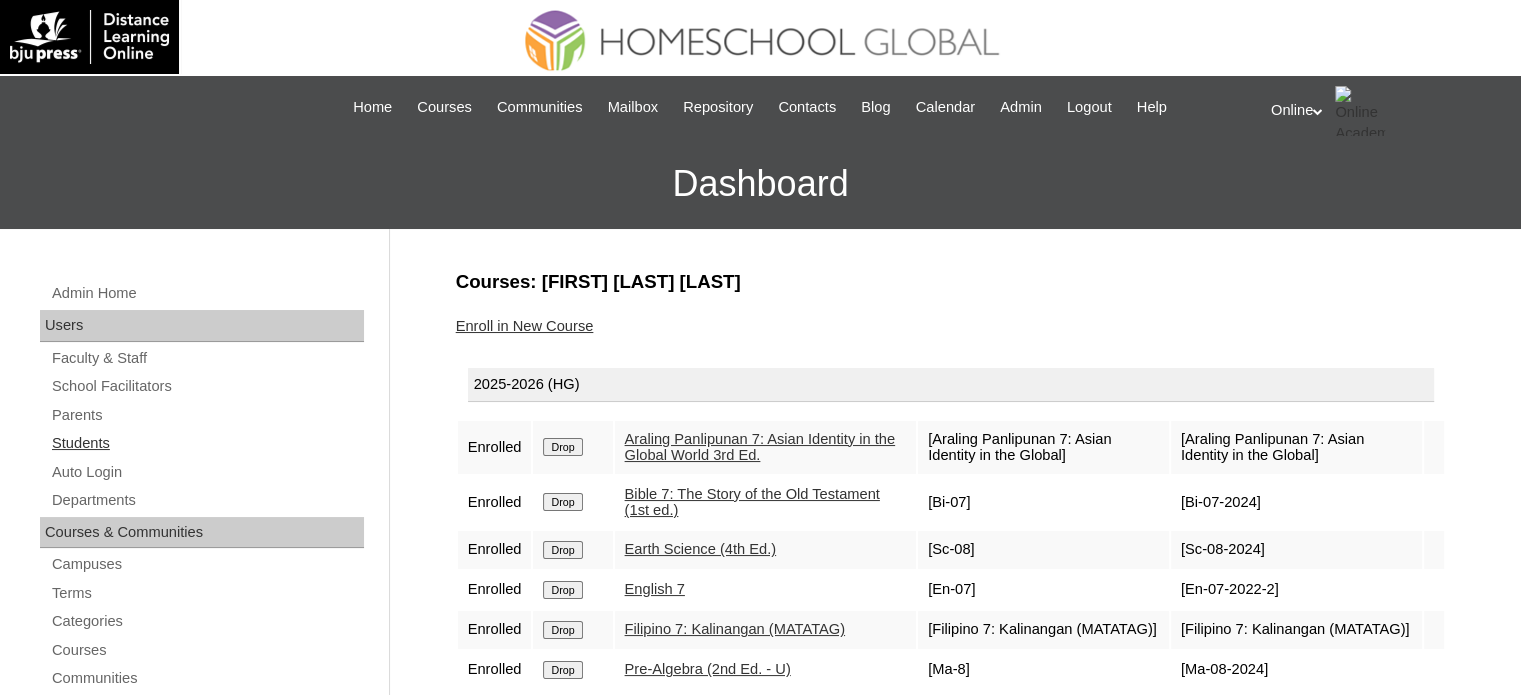 click on "Students" at bounding box center [207, 443] 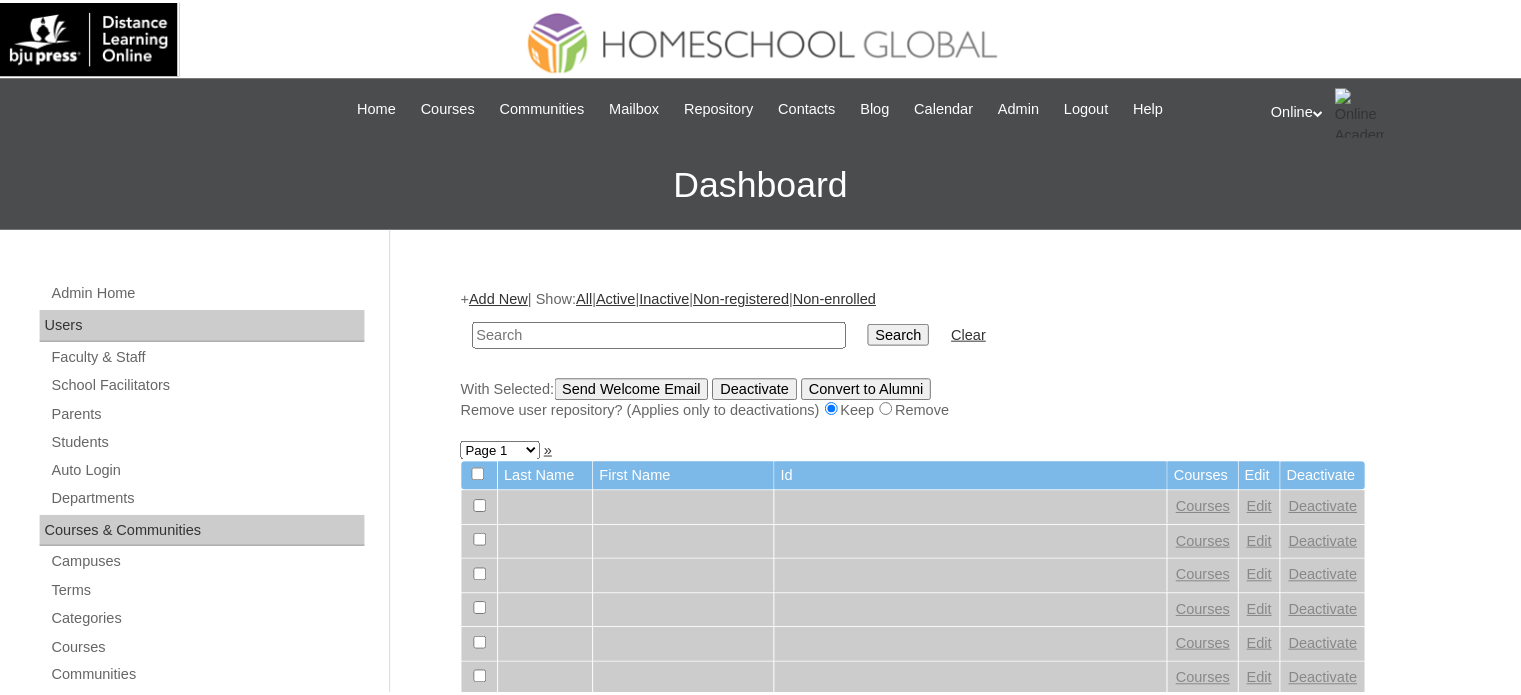 scroll, scrollTop: 0, scrollLeft: 0, axis: both 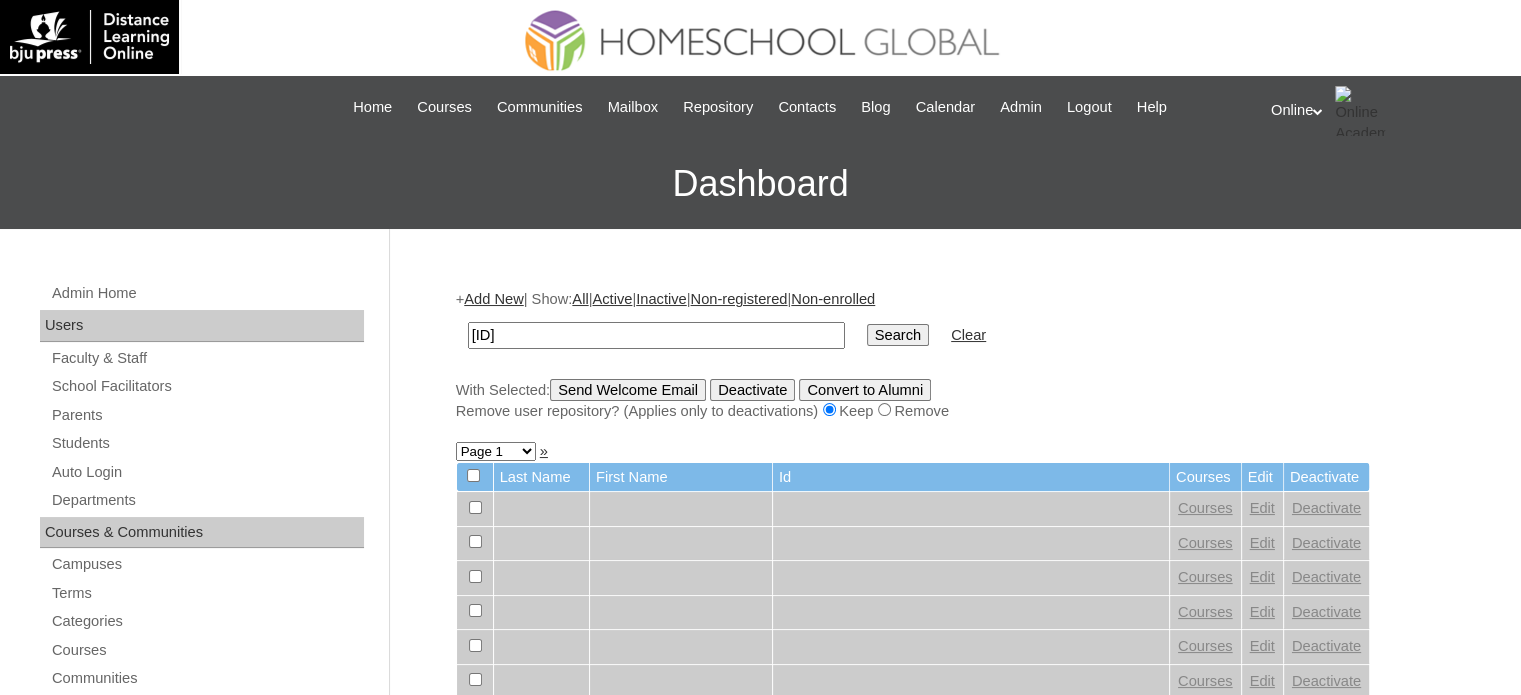 type on "[ID]" 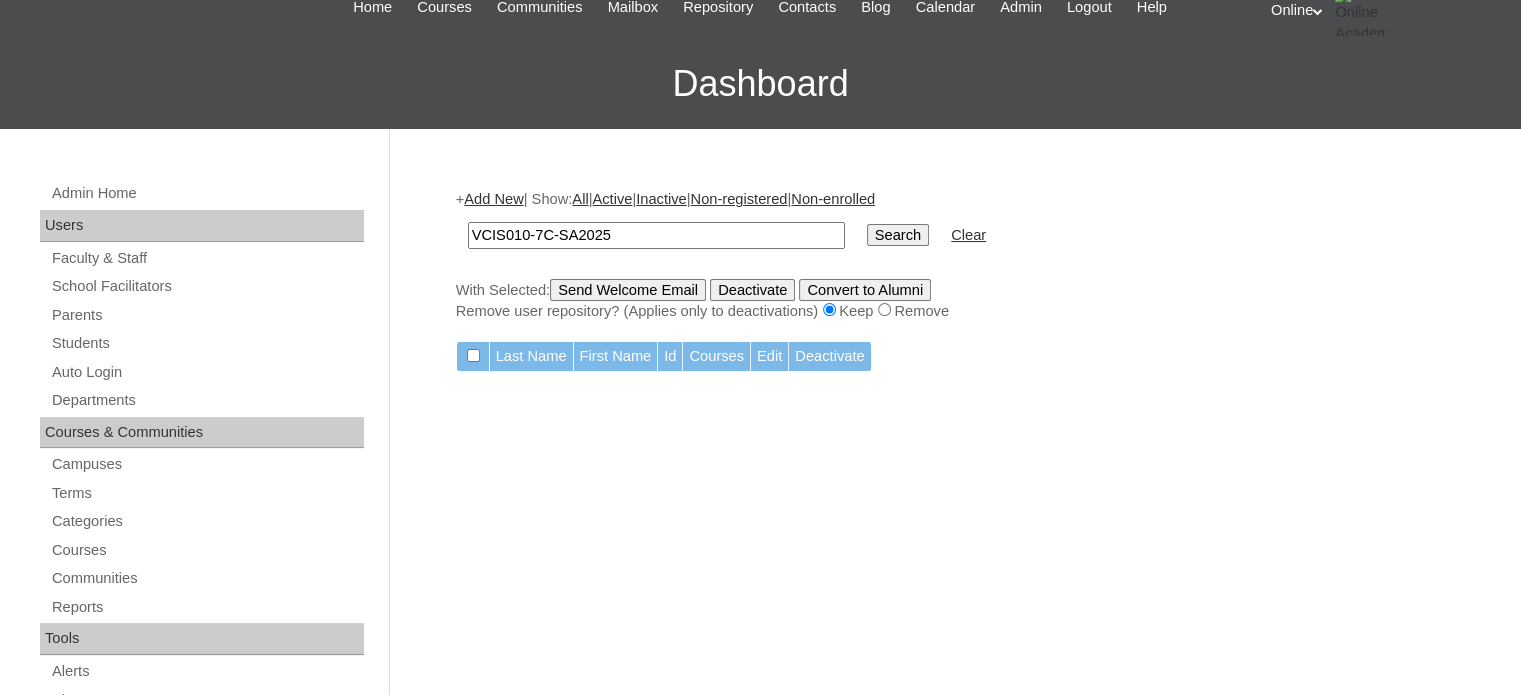 scroll, scrollTop: 111, scrollLeft: 0, axis: vertical 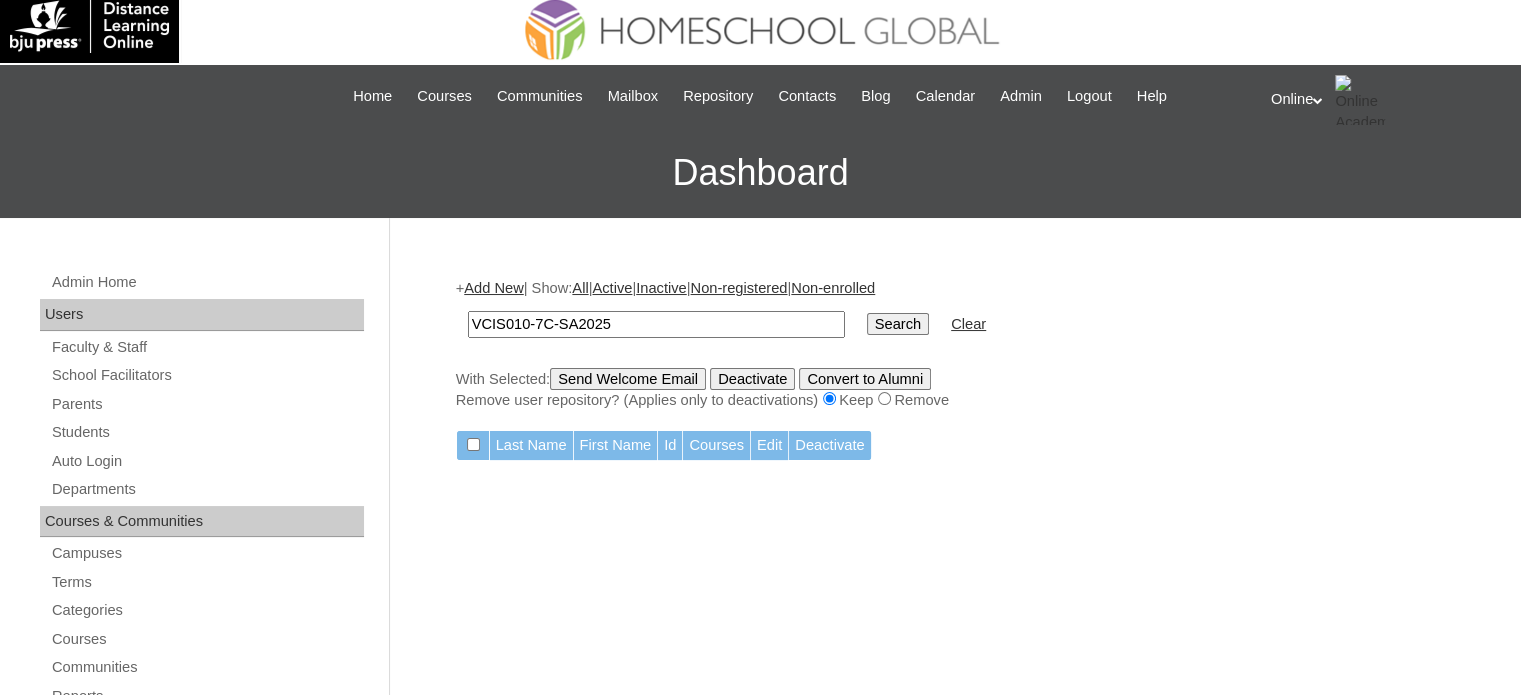 click on "Search" at bounding box center (898, 324) 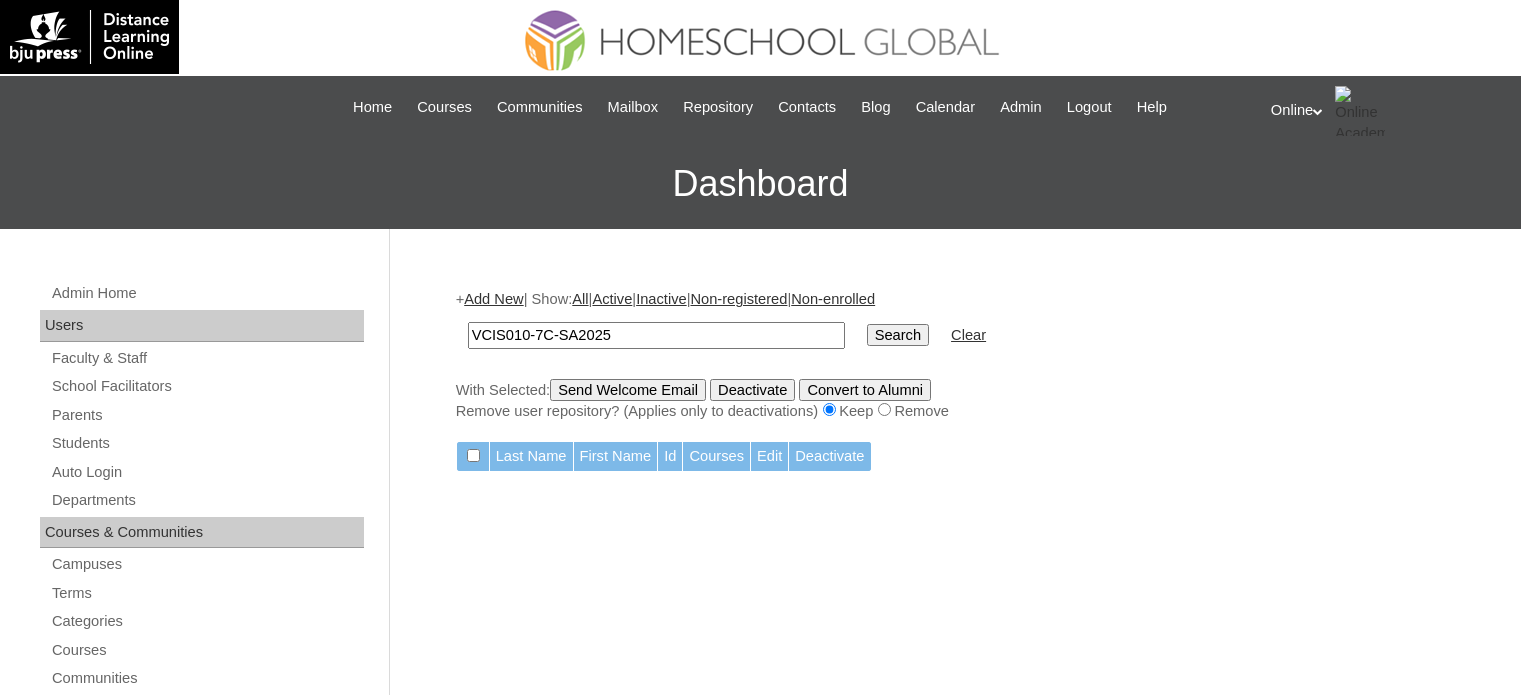 scroll, scrollTop: 0, scrollLeft: 0, axis: both 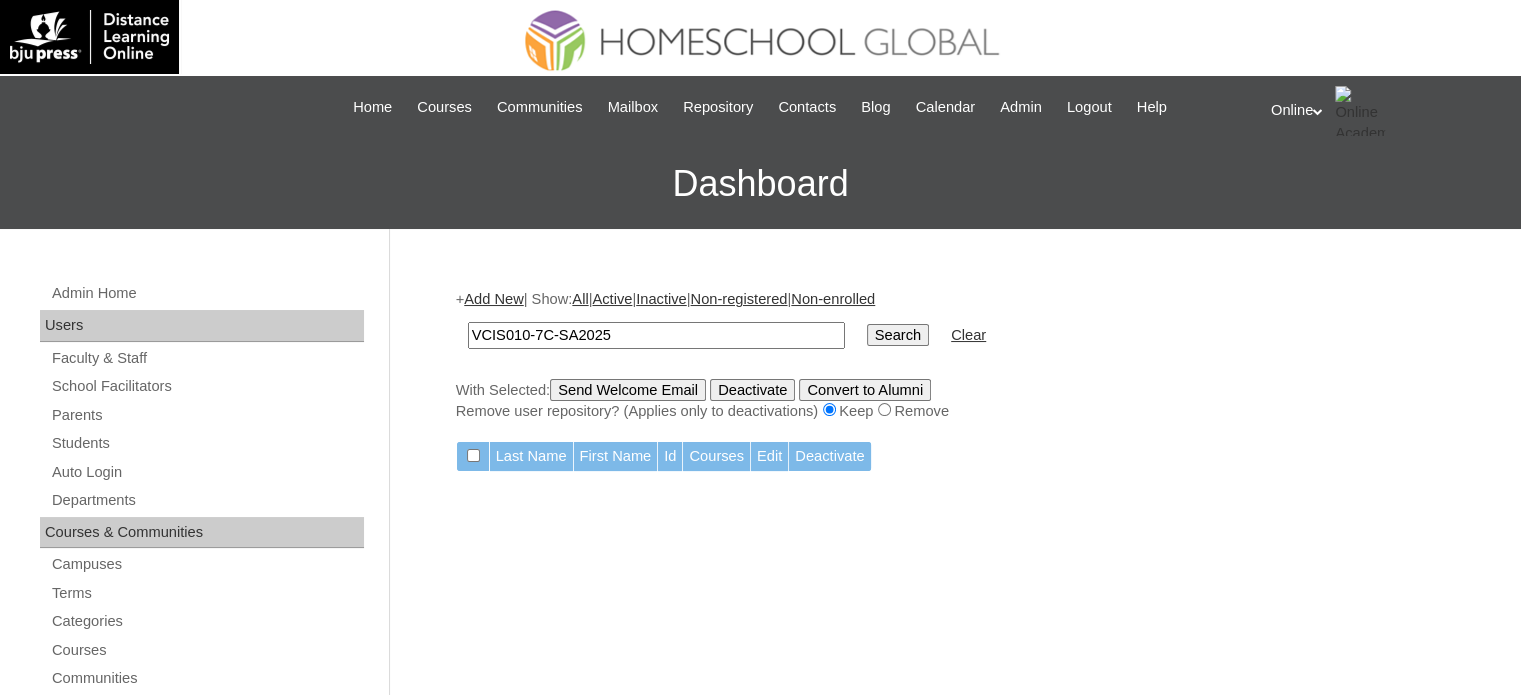 click on "+  Add New  |
Show:
All
|  Active
|  Inactive
|  Non-registered
|  Non-enrolled
VCIS010-7C-SA2025 Search Clear
With Selected:
Send Welcome Email
Deactivate
Convert to Alumni
Remove user repository? (Applies only to deactivations)		  Keep
Remove
Last Name
First Name
Id
Courses
Edit
Deactivate" at bounding box center (946, 938) 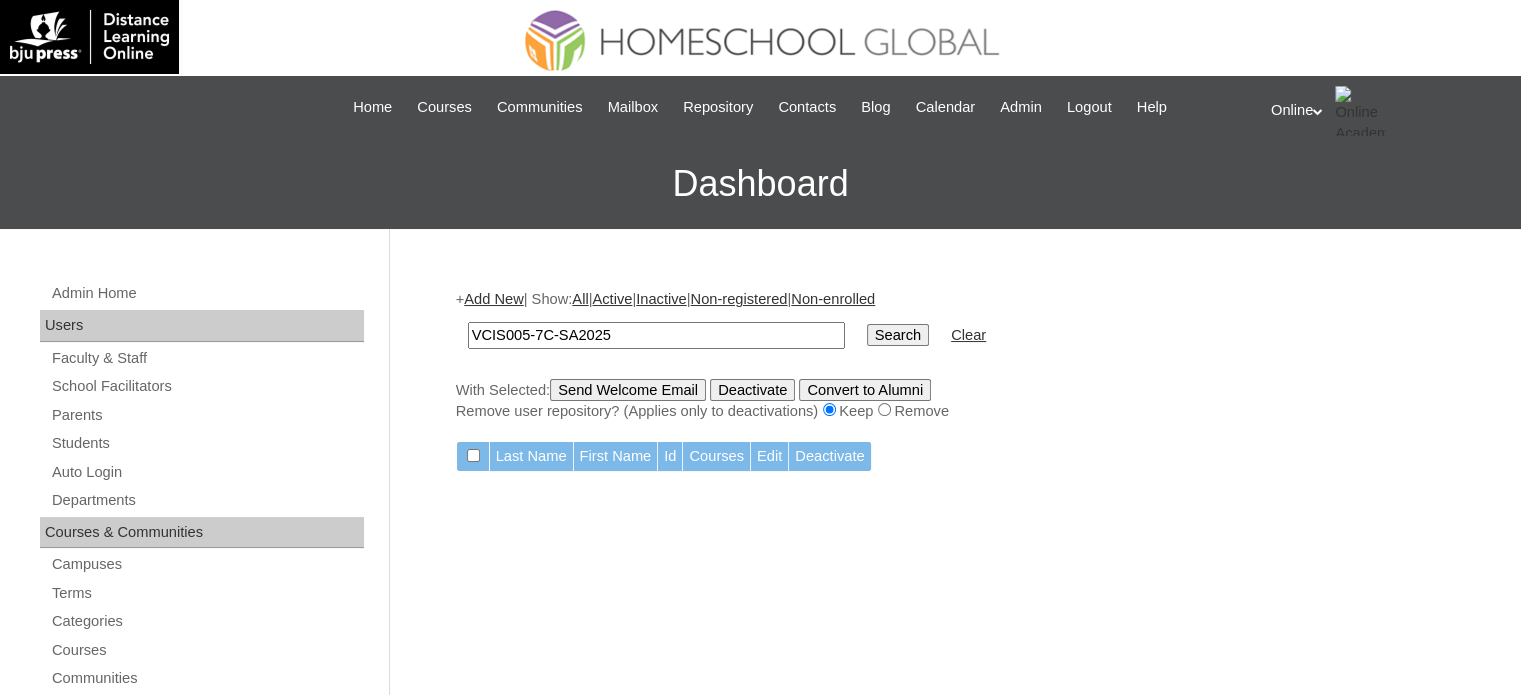 type on "VCIS005-7C-SA2025" 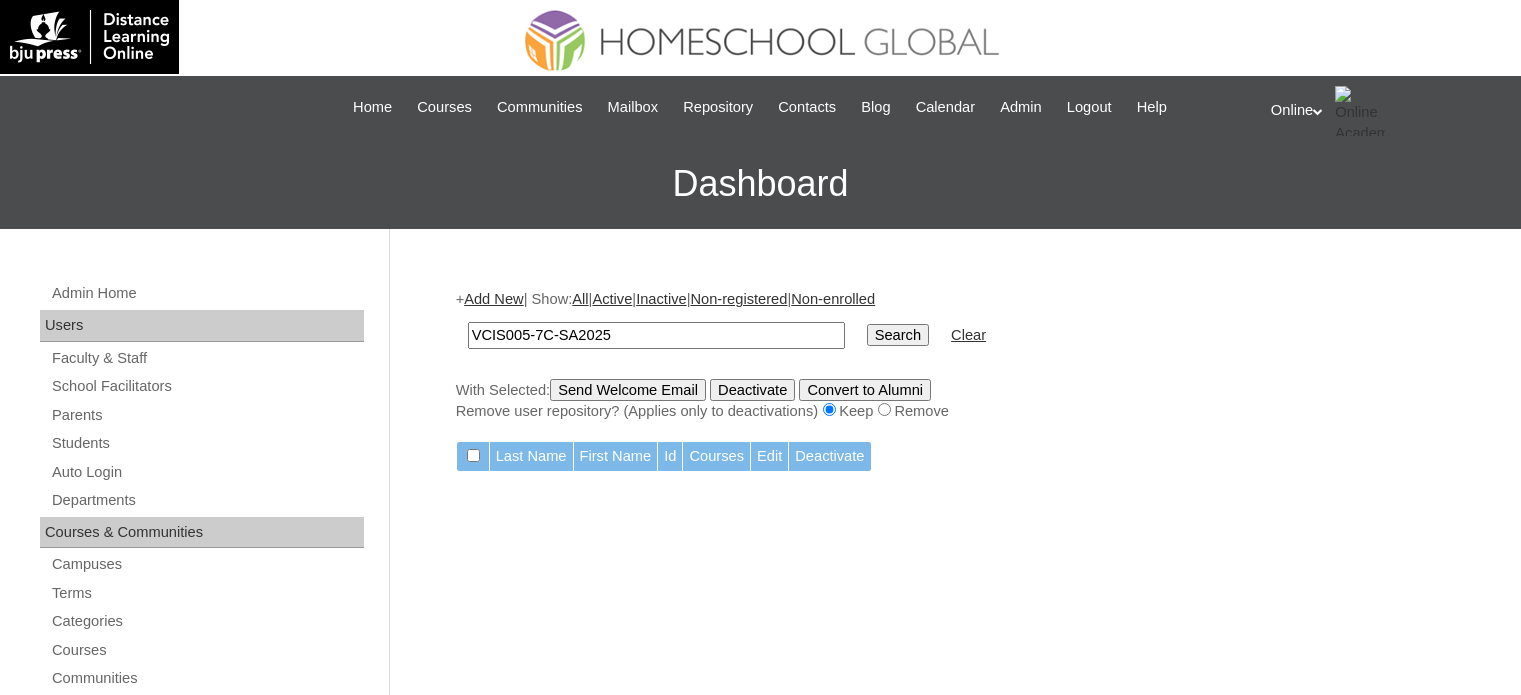 scroll, scrollTop: 0, scrollLeft: 0, axis: both 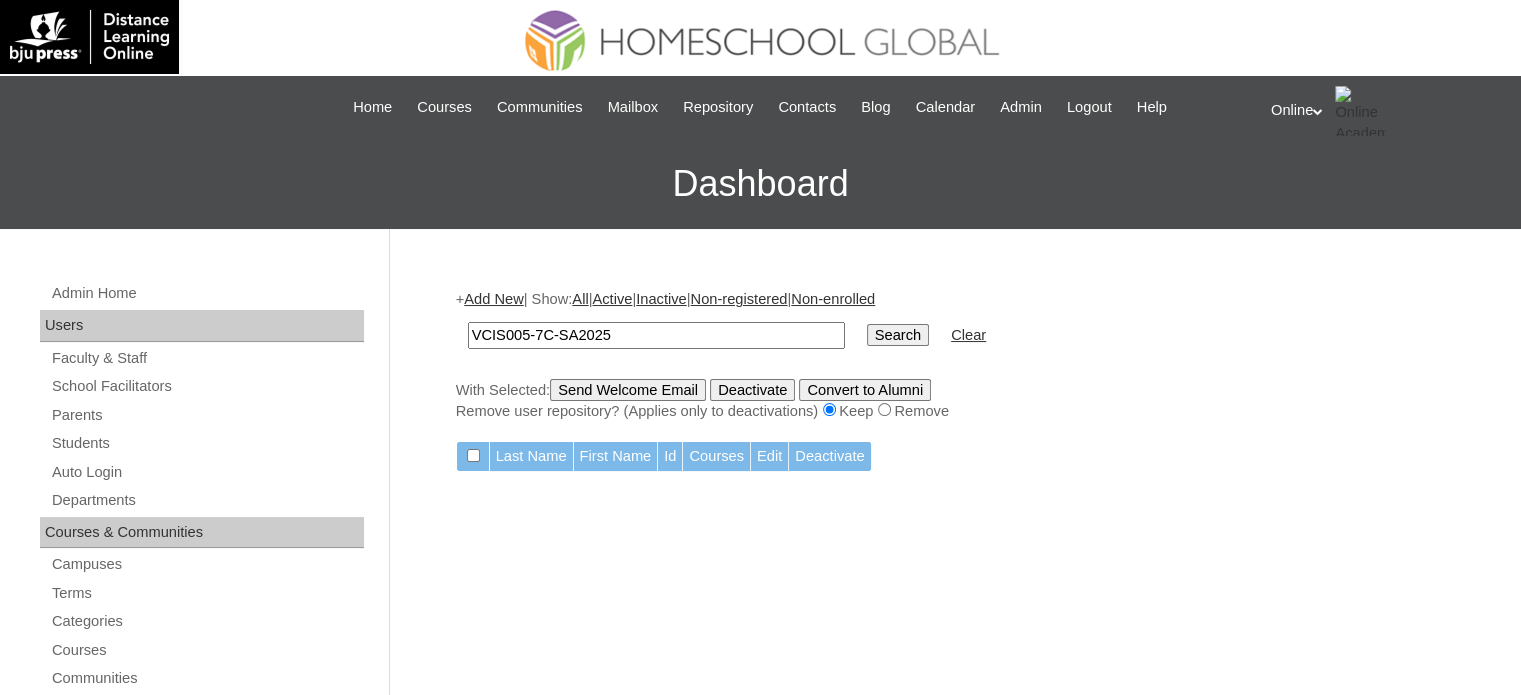 click on "Search" at bounding box center (898, 335) 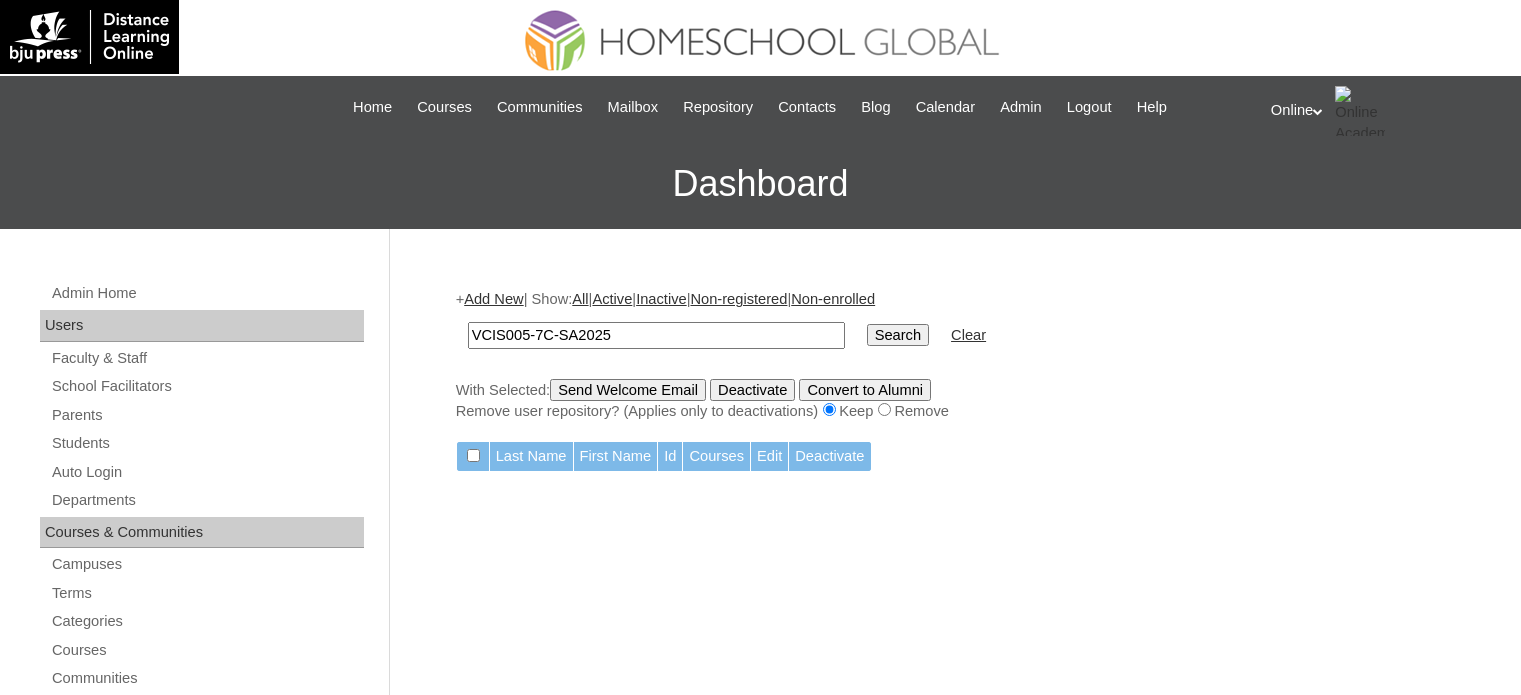 scroll, scrollTop: 0, scrollLeft: 0, axis: both 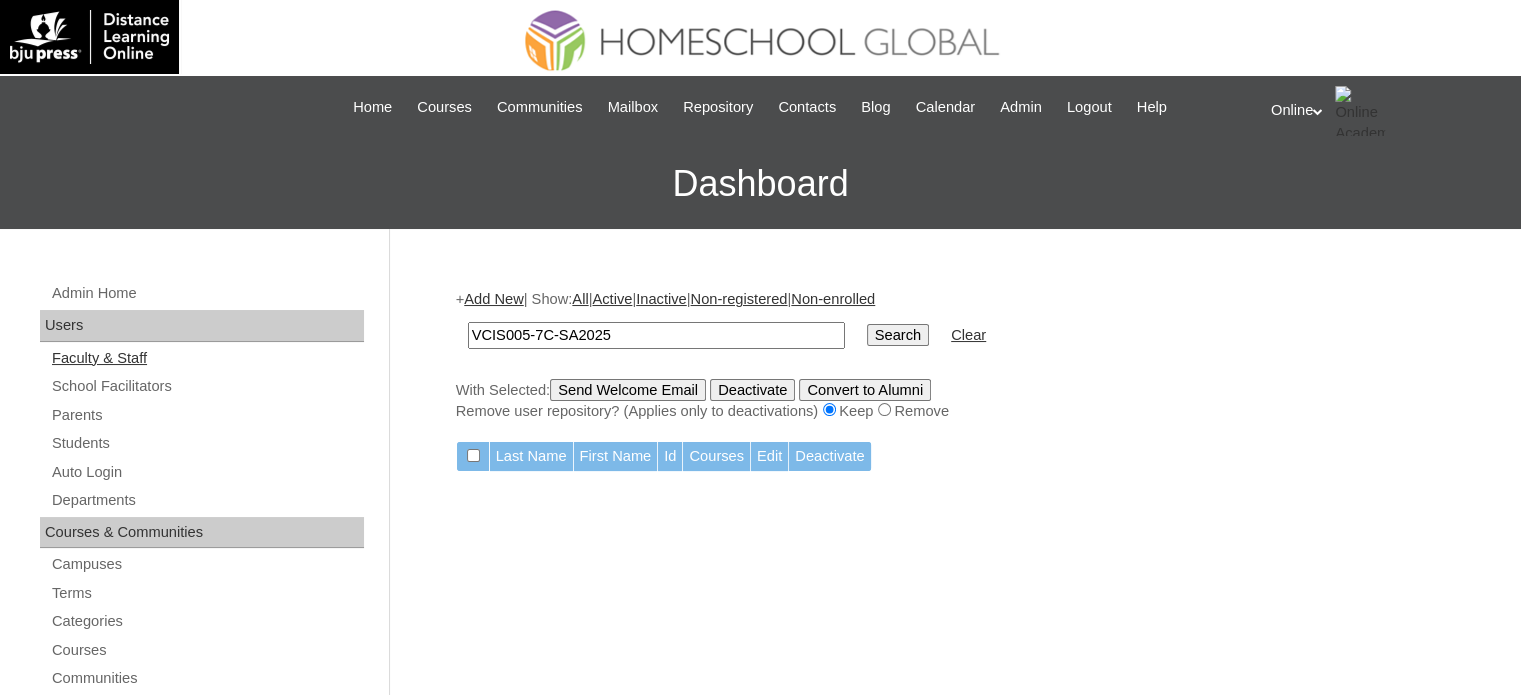 drag, startPoint x: 620, startPoint y: 339, endPoint x: 308, endPoint y: 355, distance: 312.40997 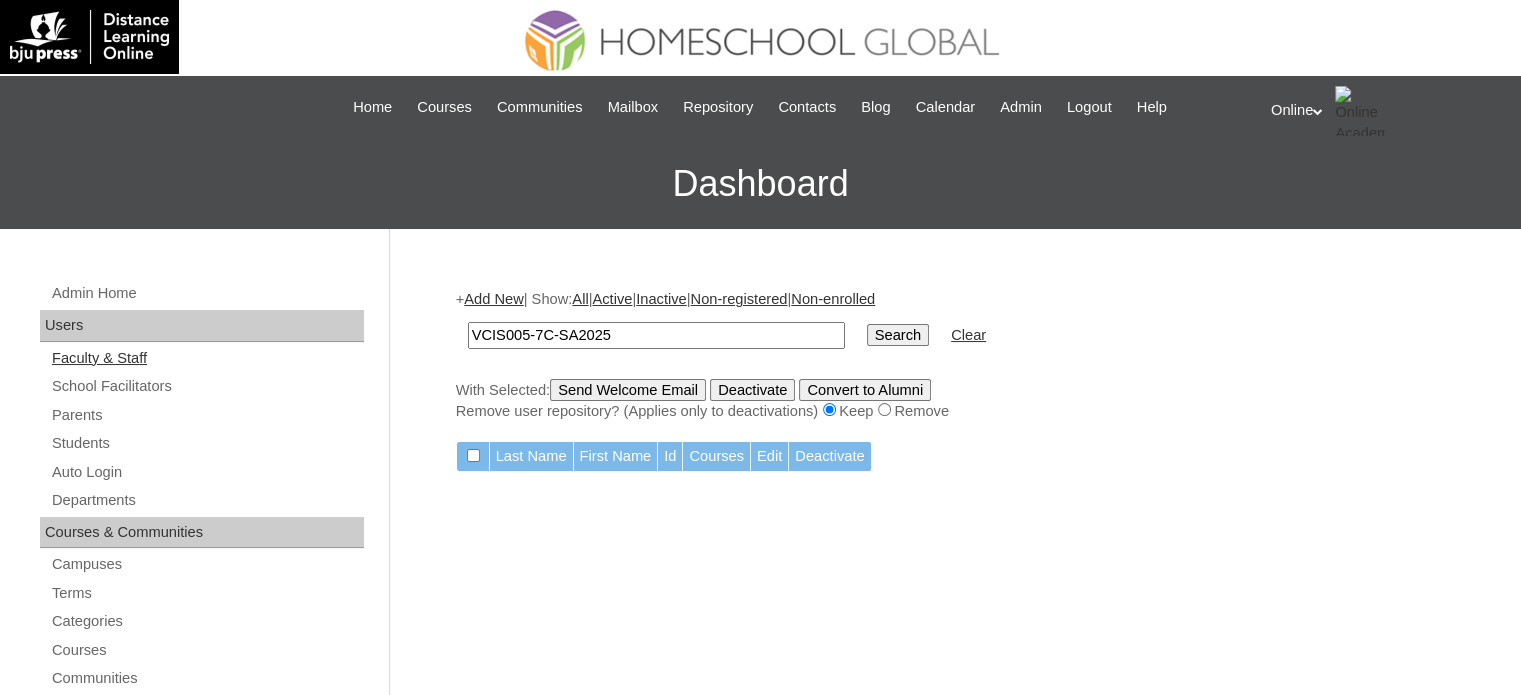 click on "Admin Home
Users
Faculty & Staff
School Facilitators
Parents
Students
Auto Login
Departments
Courses & Communities
Campuses
Terms
Categories
Courses
Communities
Reports
Tools
Alerts
Abuse Reports
Course Evaluations
Import / Export
Clone Tools
Settings
End Users Session
Language Pack Editor
Test Admins
Login Code
Design
Stylesheet
Image Uploader
Lesson Icons
Update Banner
Reports
Faculty Logins
Student Logins
Student Engagements
Expiring Enrollments
Email Logs
Autoconvert Logs
Certificates
Language Filter
Dormant Students
Query Builder
Support
Internal Help Desk
+  Add New  |
Show:
All
|  Active
|  Inactive
|  Non-registered
|  Non-enrolled
VCIS005-7C-SA2025 Search Clear
With Selected:
Send Welcome Email
Deactivate
Convert to Alumni
Remove user repository? (Applies only to deactivations)" at bounding box center (760, 918) 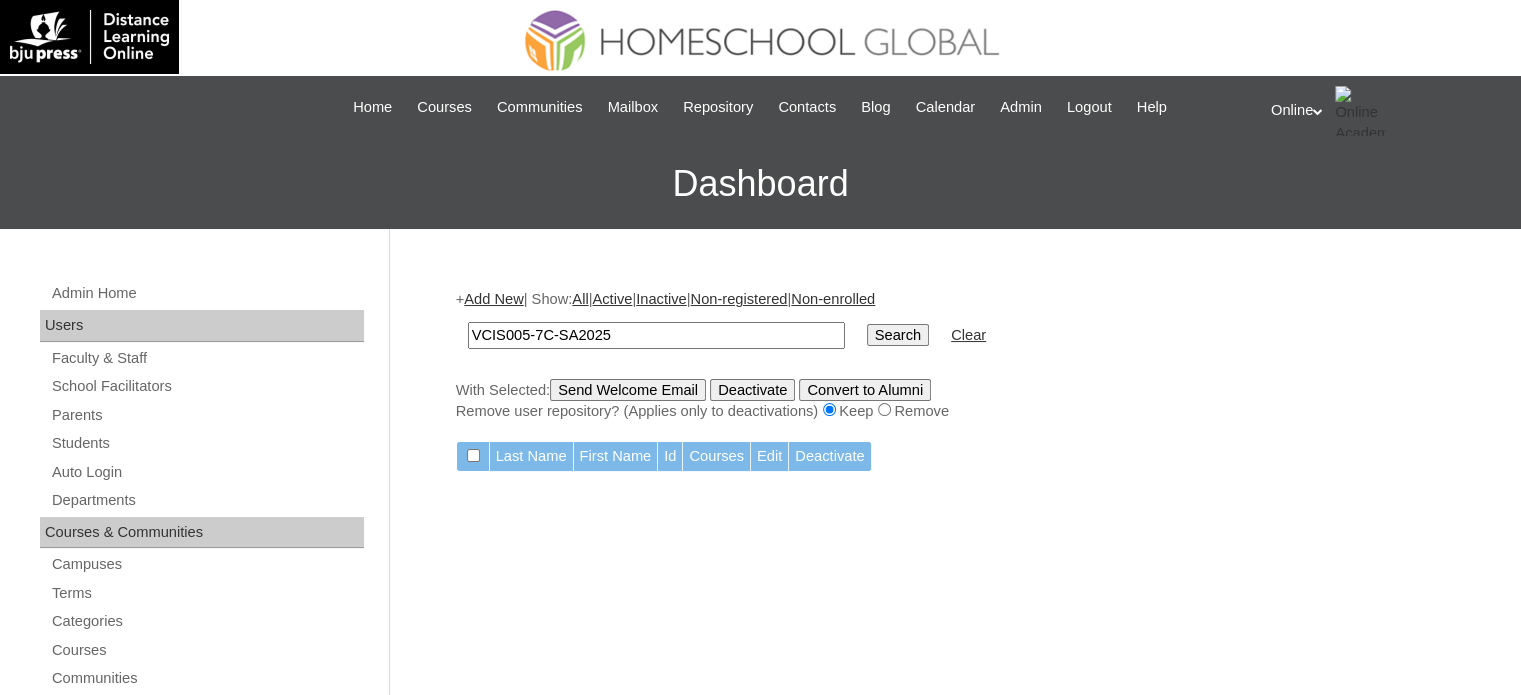 paste on "3" 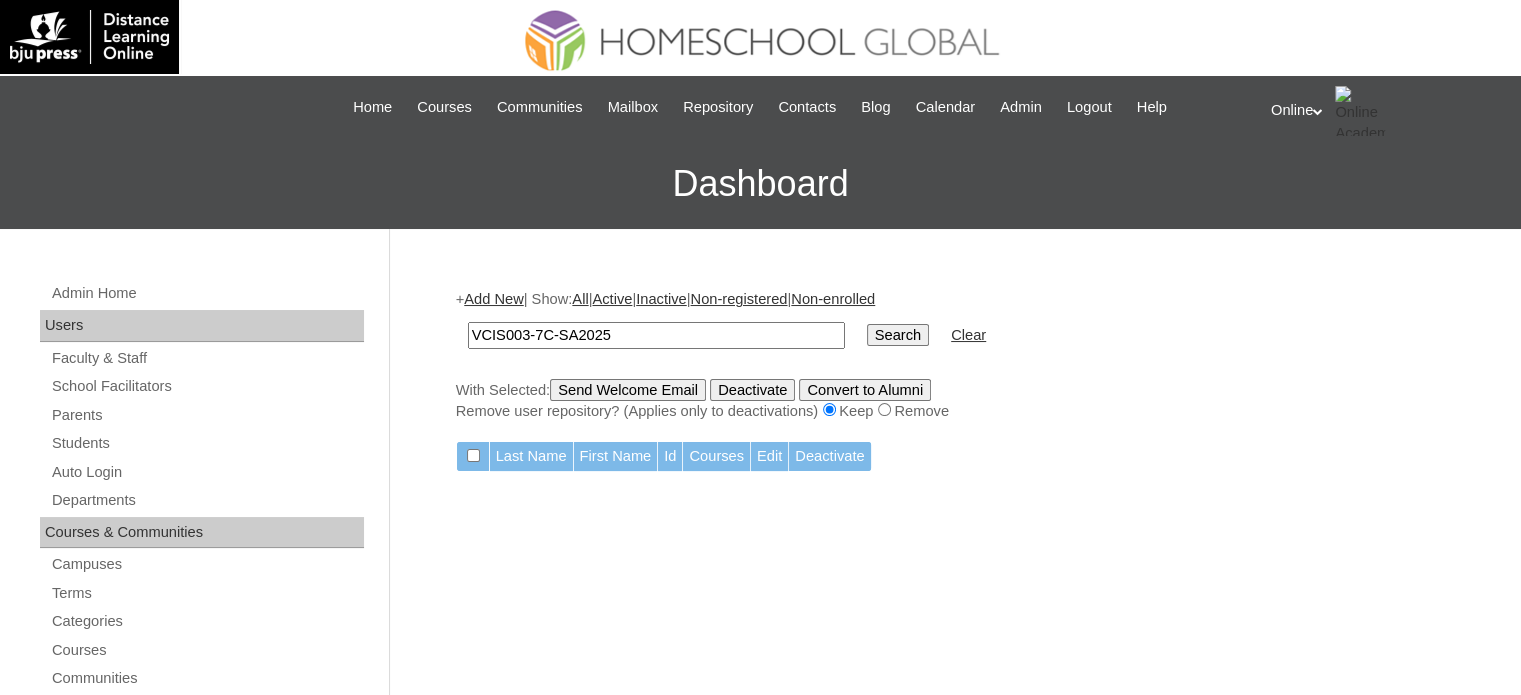 type on "VCIS003-7C-SA2025" 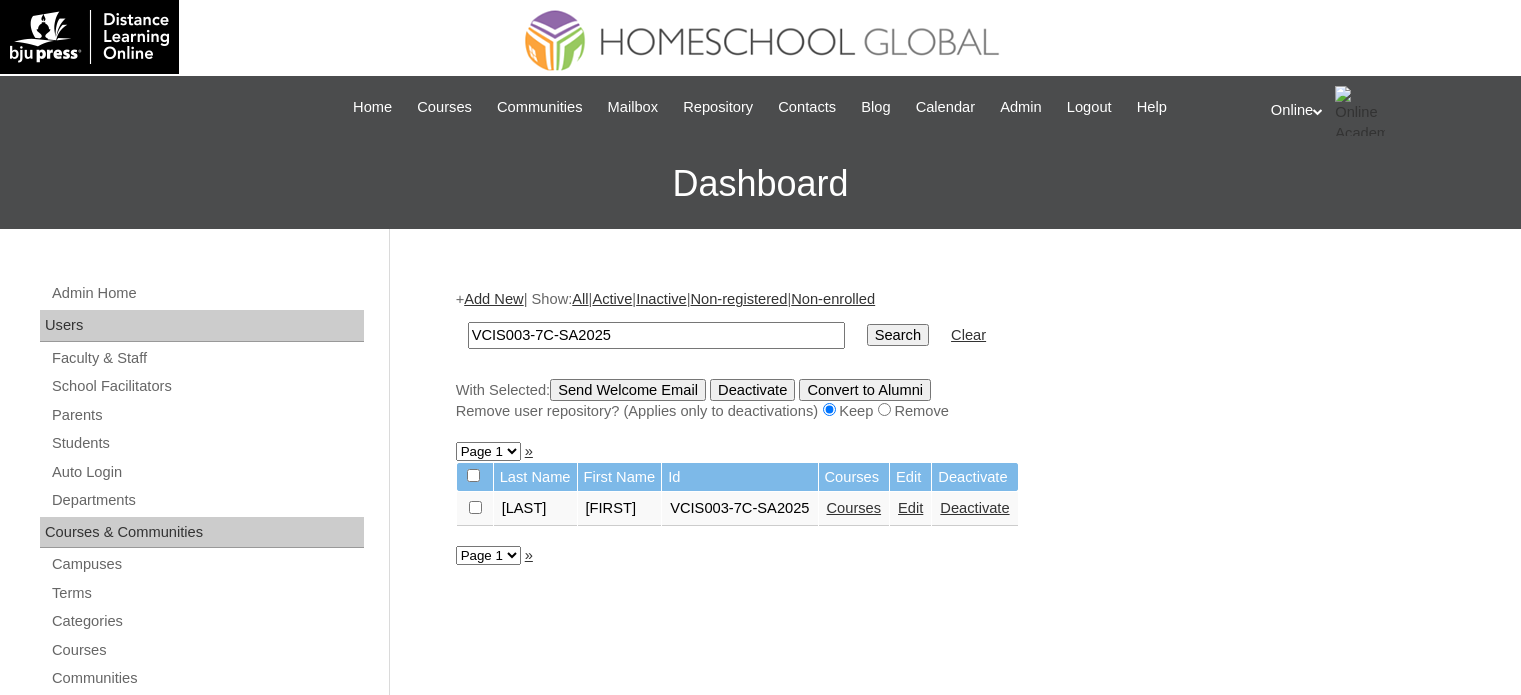 scroll, scrollTop: 0, scrollLeft: 0, axis: both 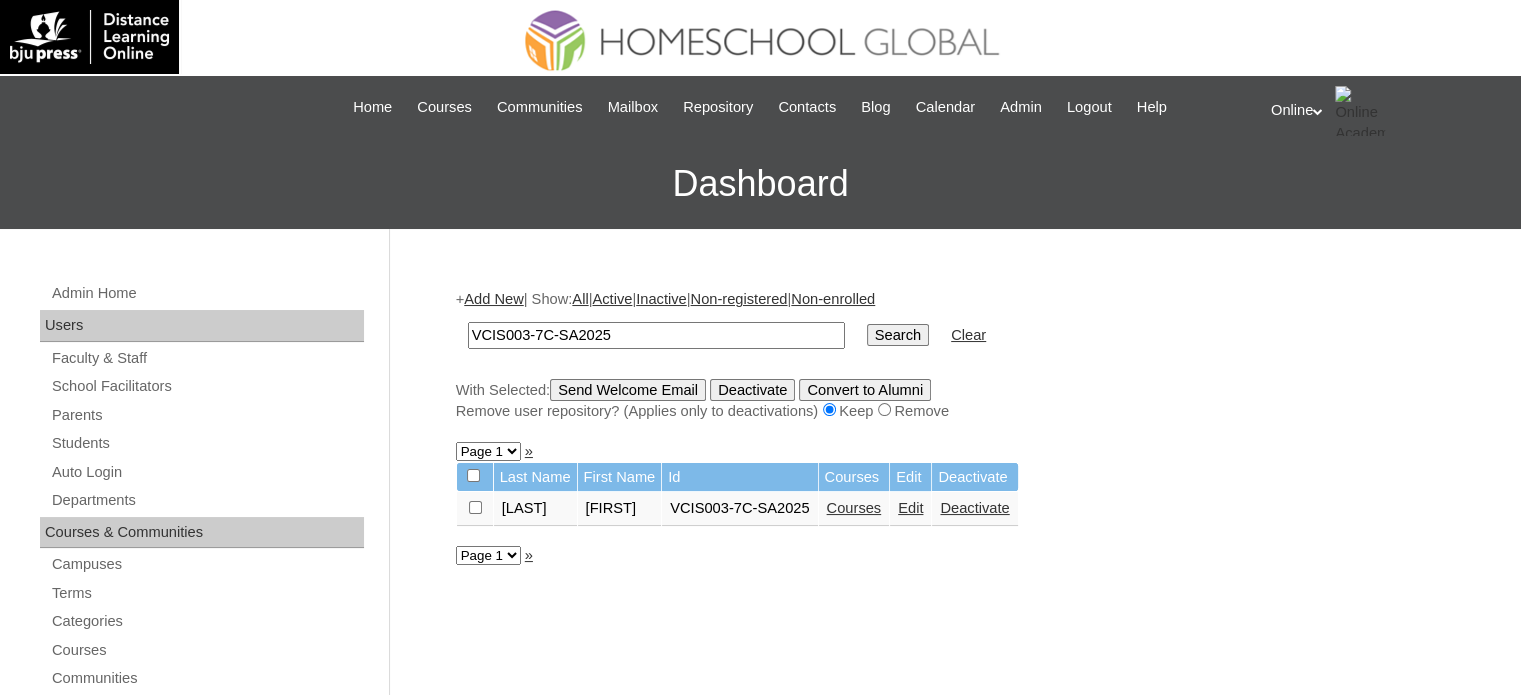 click on "Online
My Profile
My Settings
Logout" at bounding box center [1386, 111] 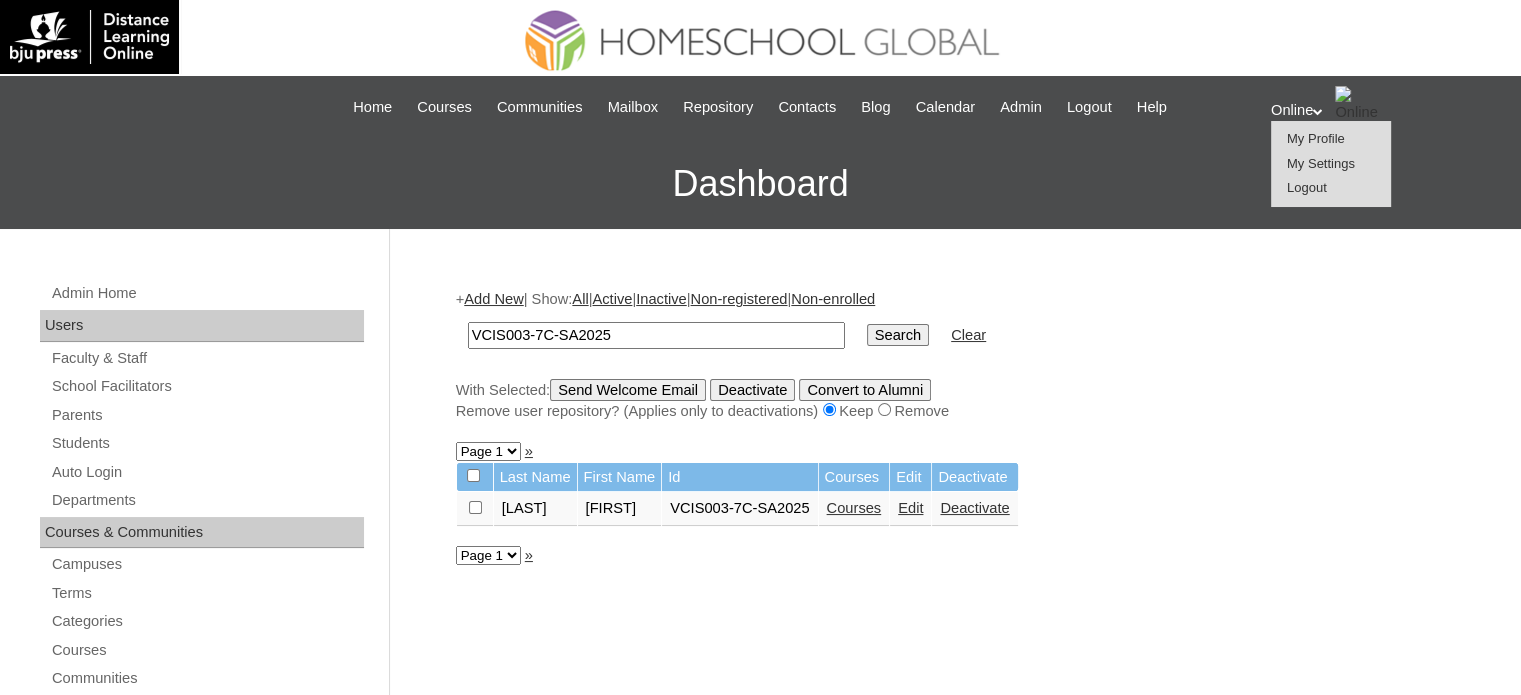 click on "Logout" at bounding box center (1307, 187) 